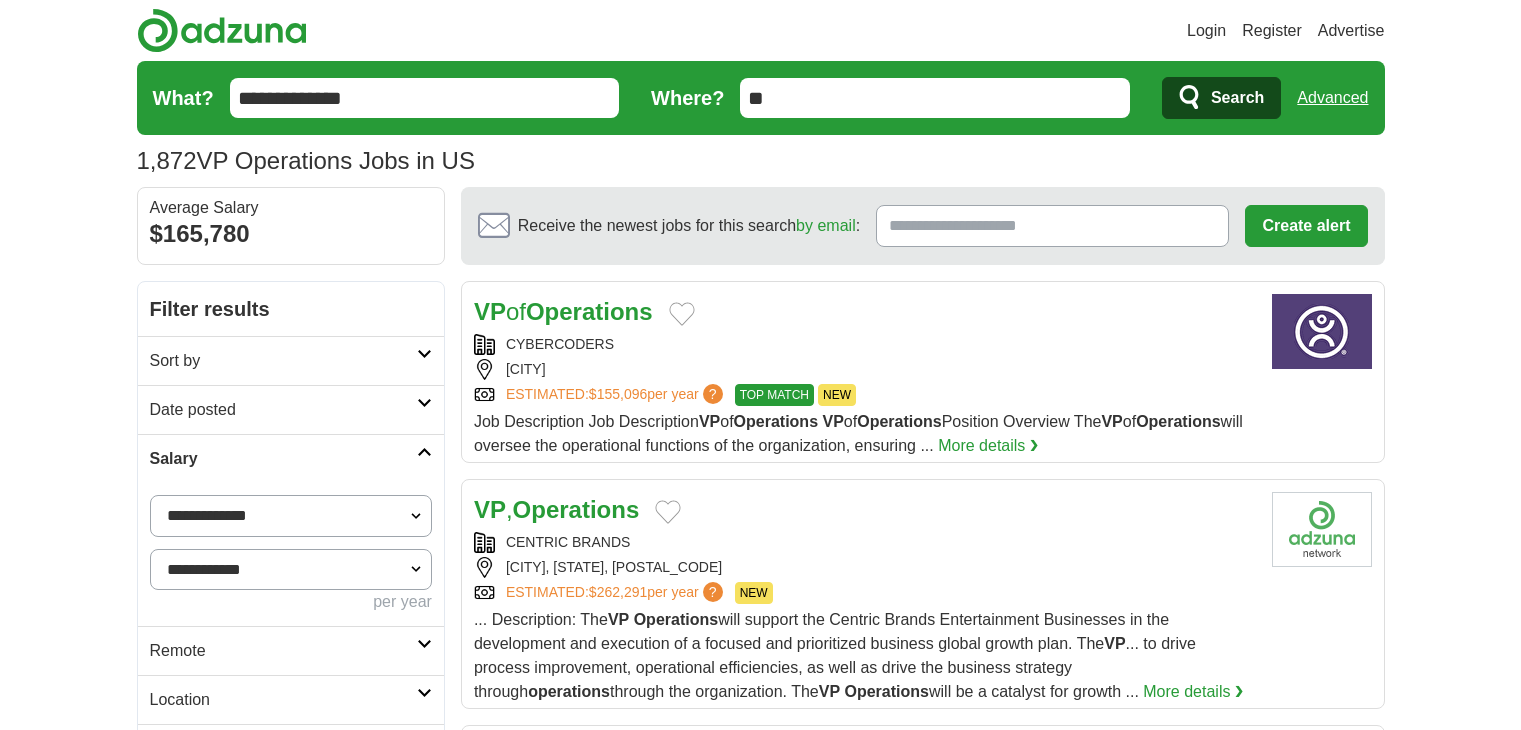 scroll, scrollTop: 0, scrollLeft: 0, axis: both 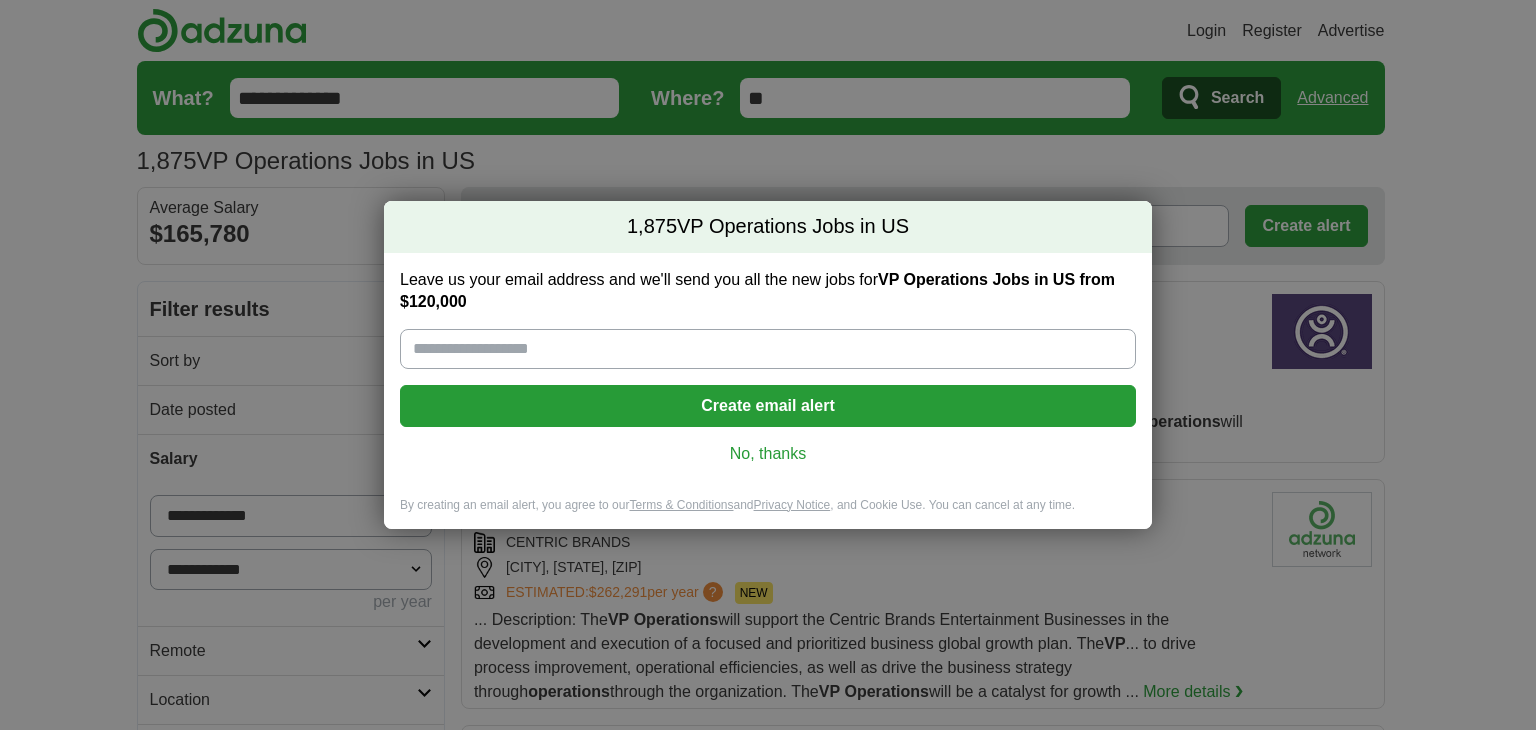 click on "No, thanks" at bounding box center (768, 454) 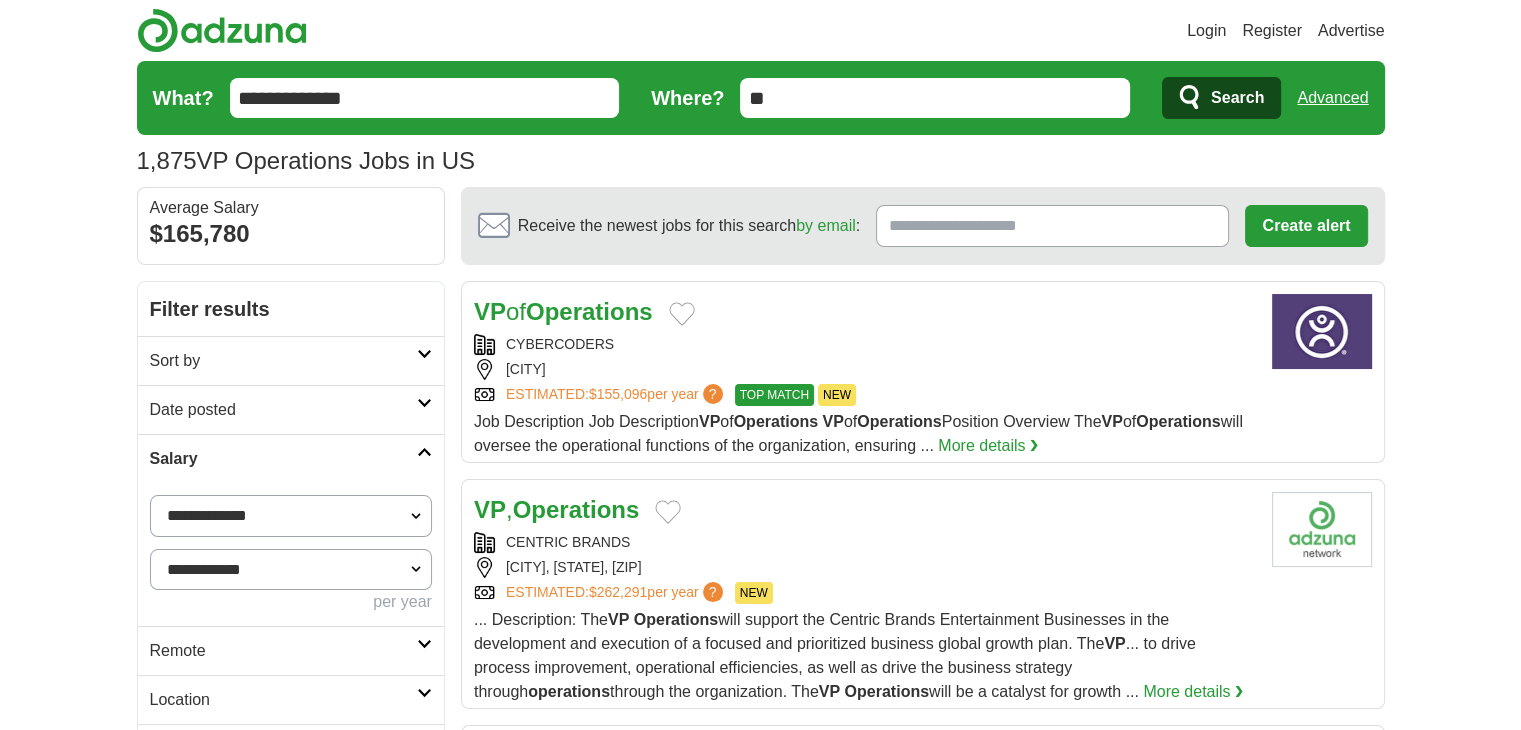 click on "**" at bounding box center (935, 98) 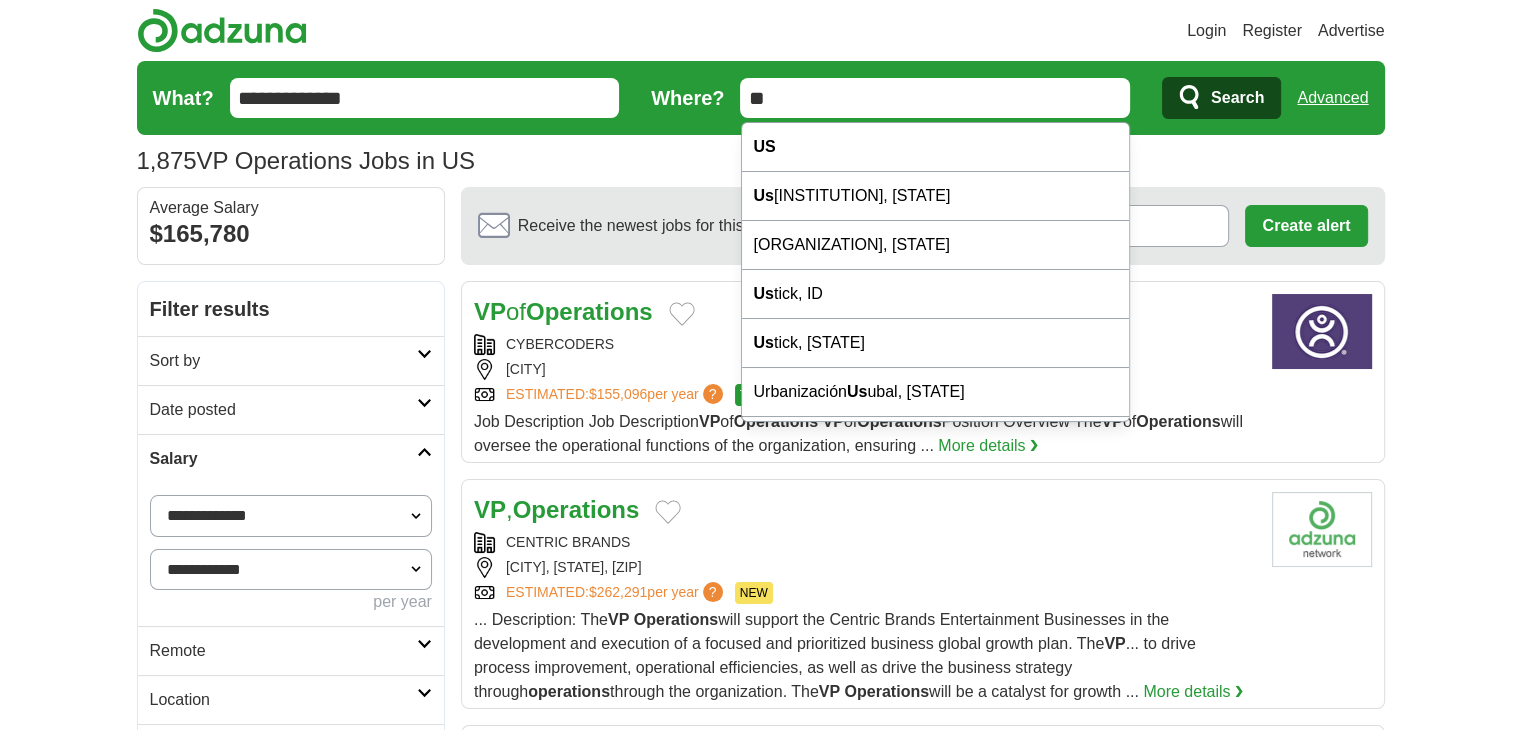 drag, startPoint x: 808, startPoint y: 99, endPoint x: 715, endPoint y: 123, distance: 96.04687 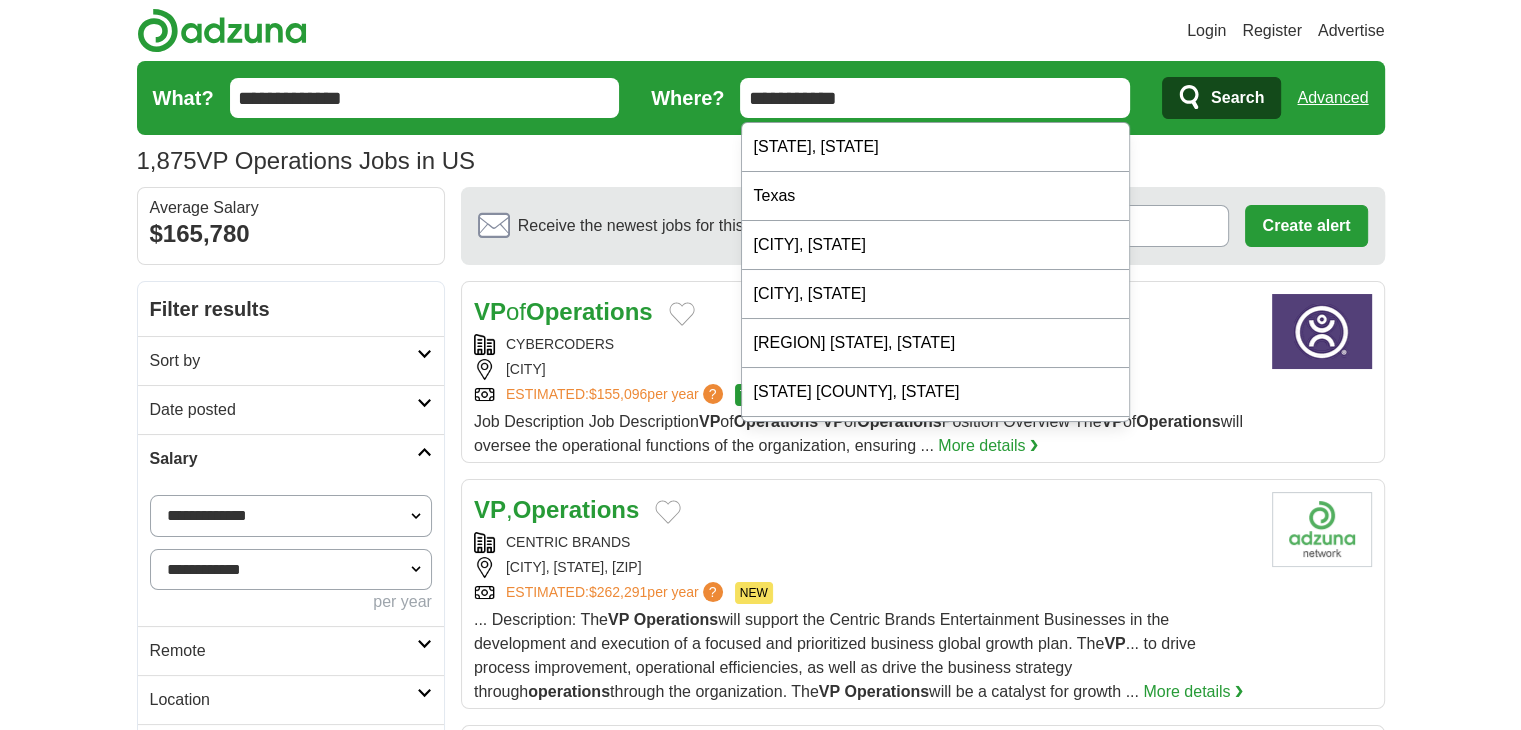 type on "**********" 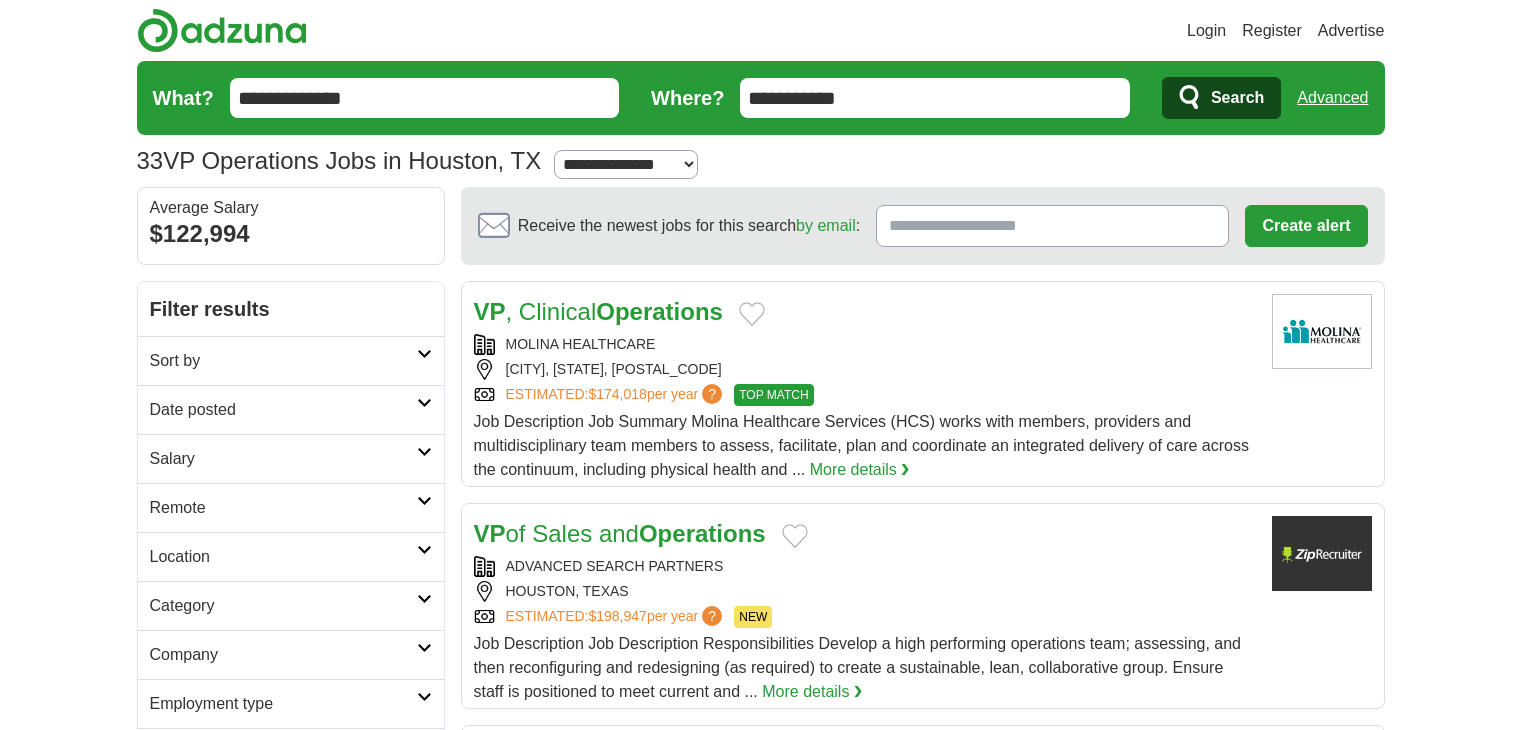 scroll, scrollTop: 0, scrollLeft: 0, axis: both 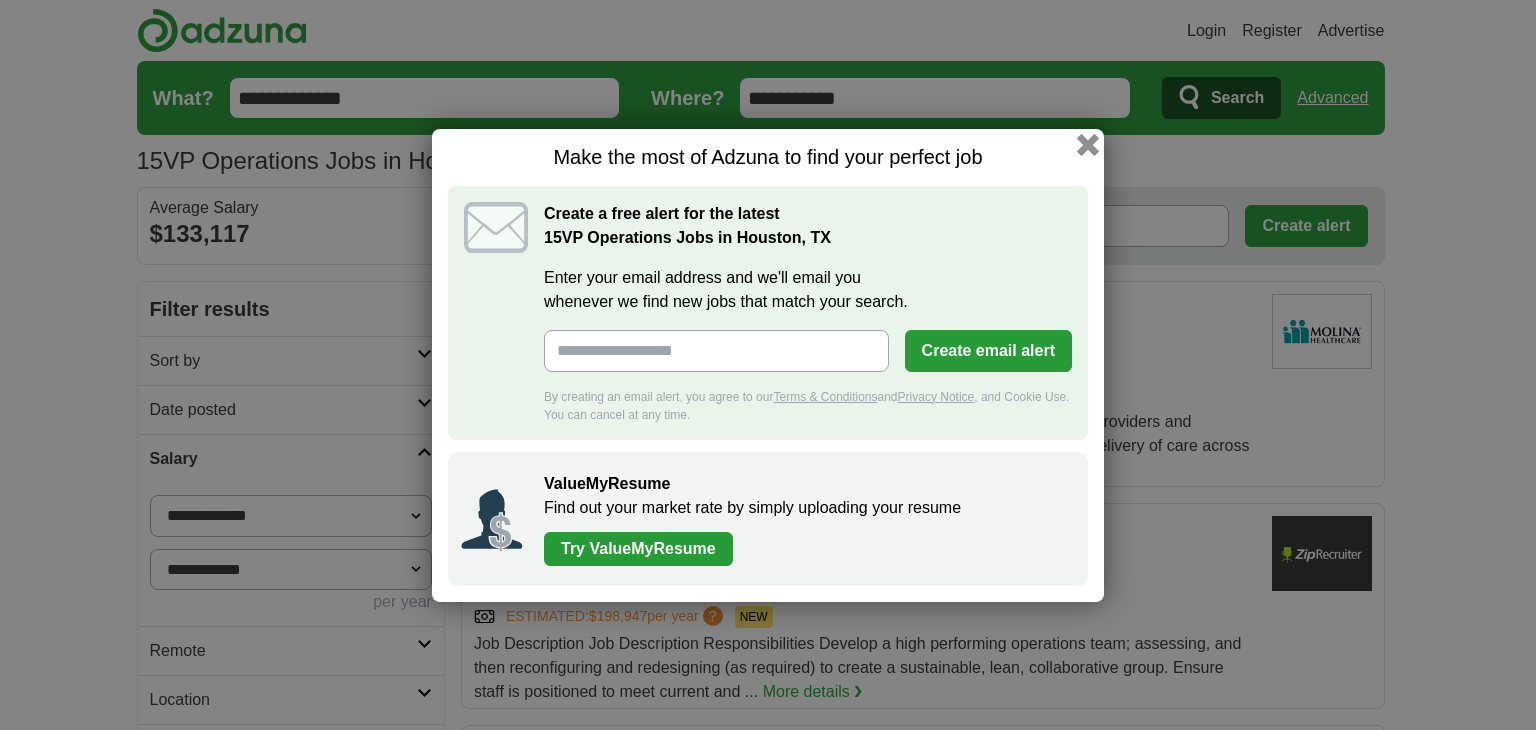 click at bounding box center [1088, 144] 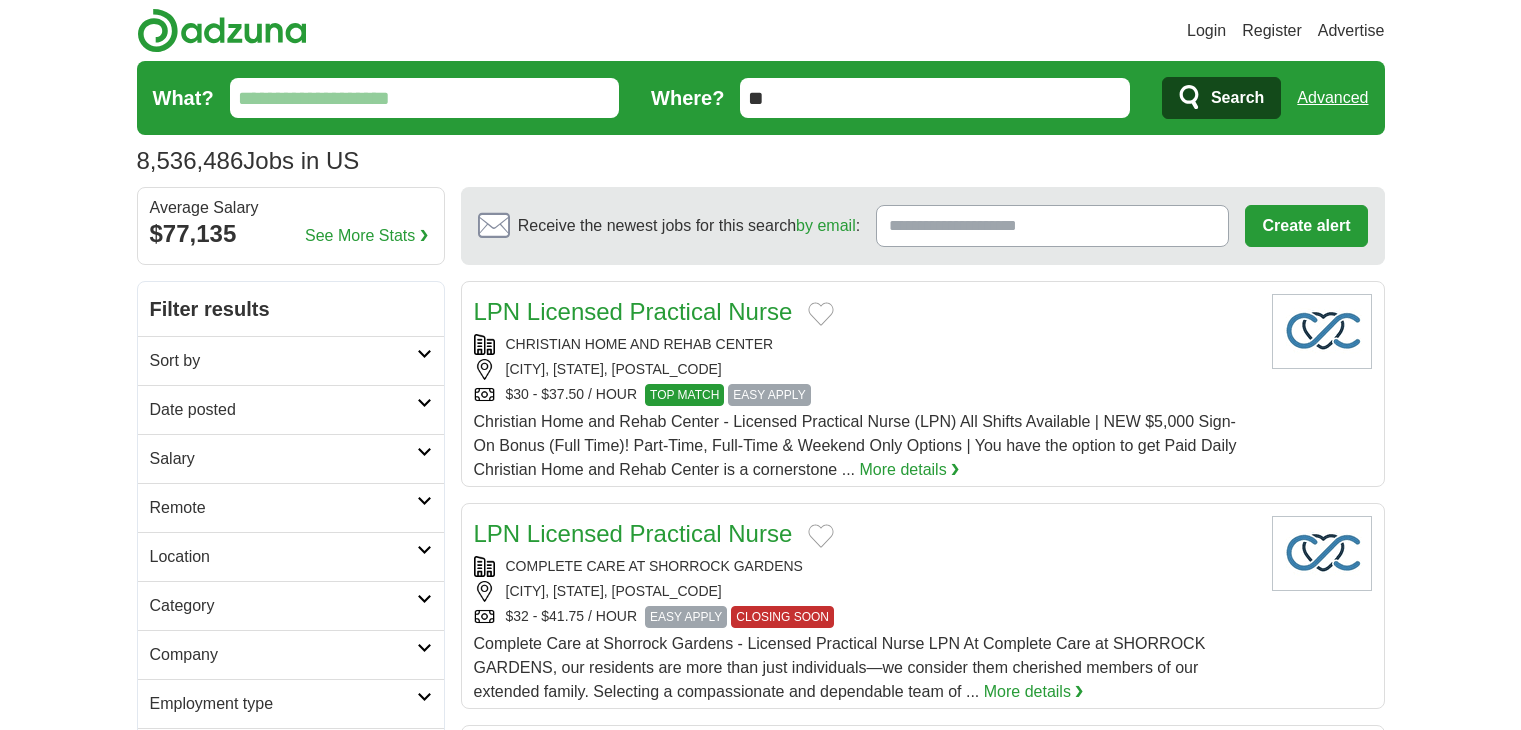 scroll, scrollTop: 0, scrollLeft: 0, axis: both 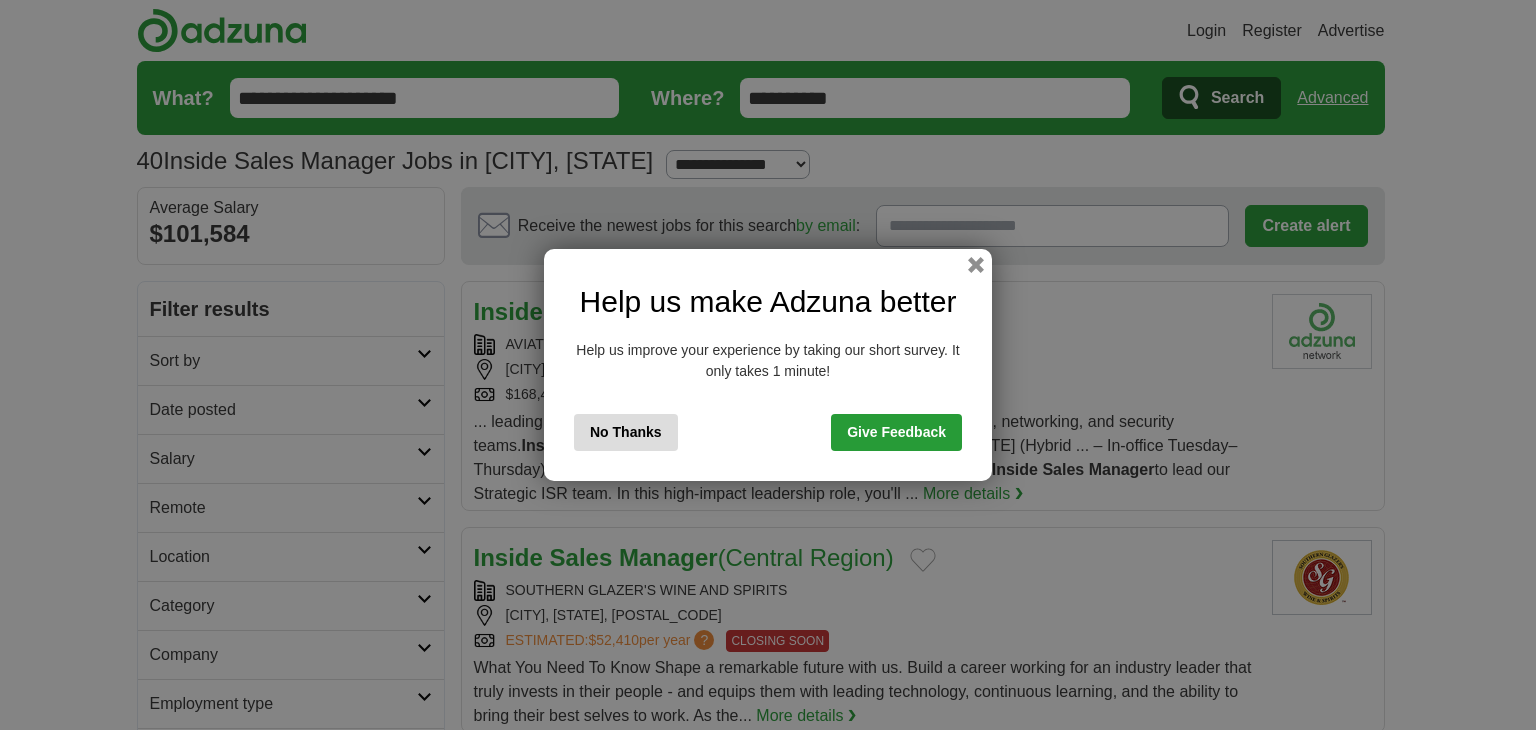 click on "Help us make Adzuna better
Help us improve your experience by taking our short survey. It only takes 1 minute!
No Thanks
Give Feedback" at bounding box center [768, 365] 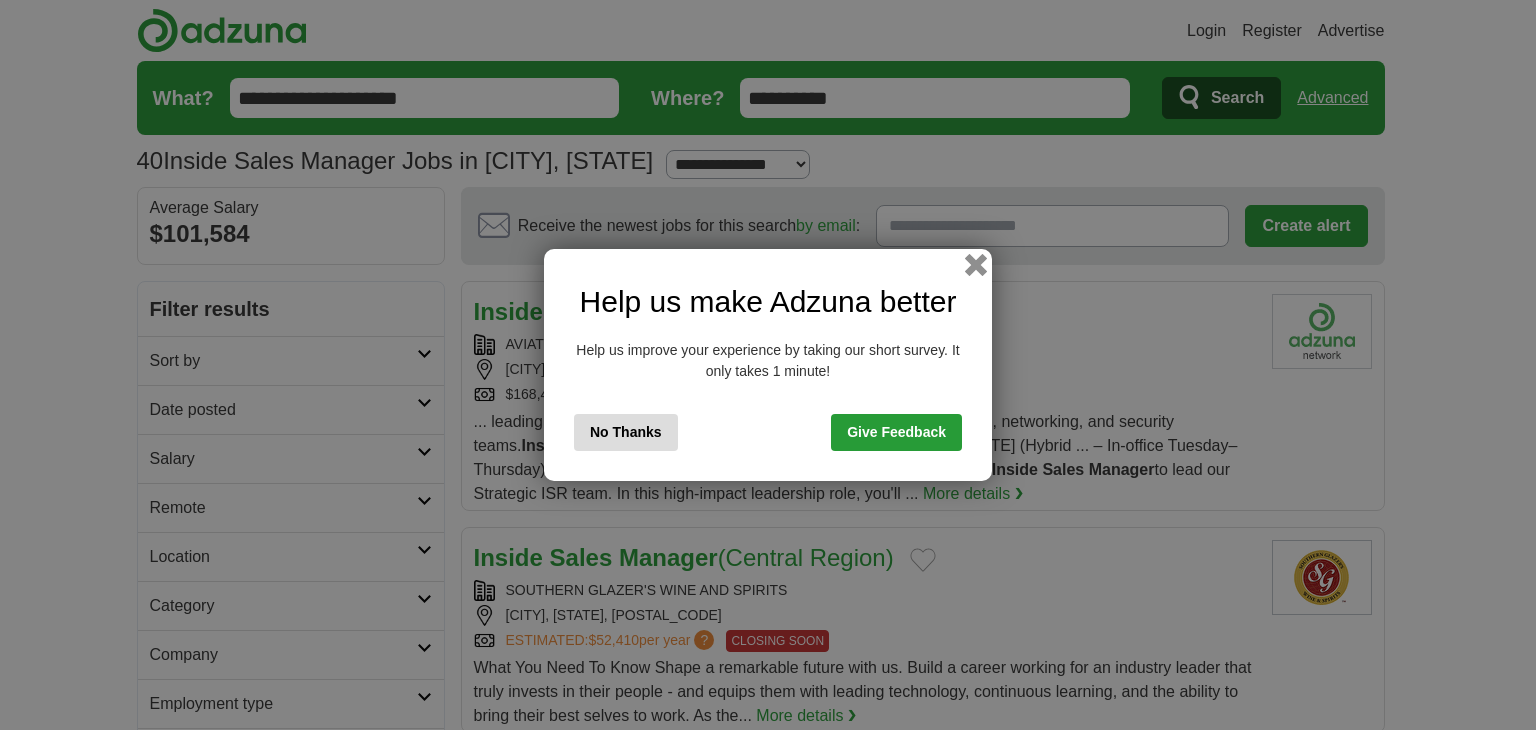 click at bounding box center (976, 265) 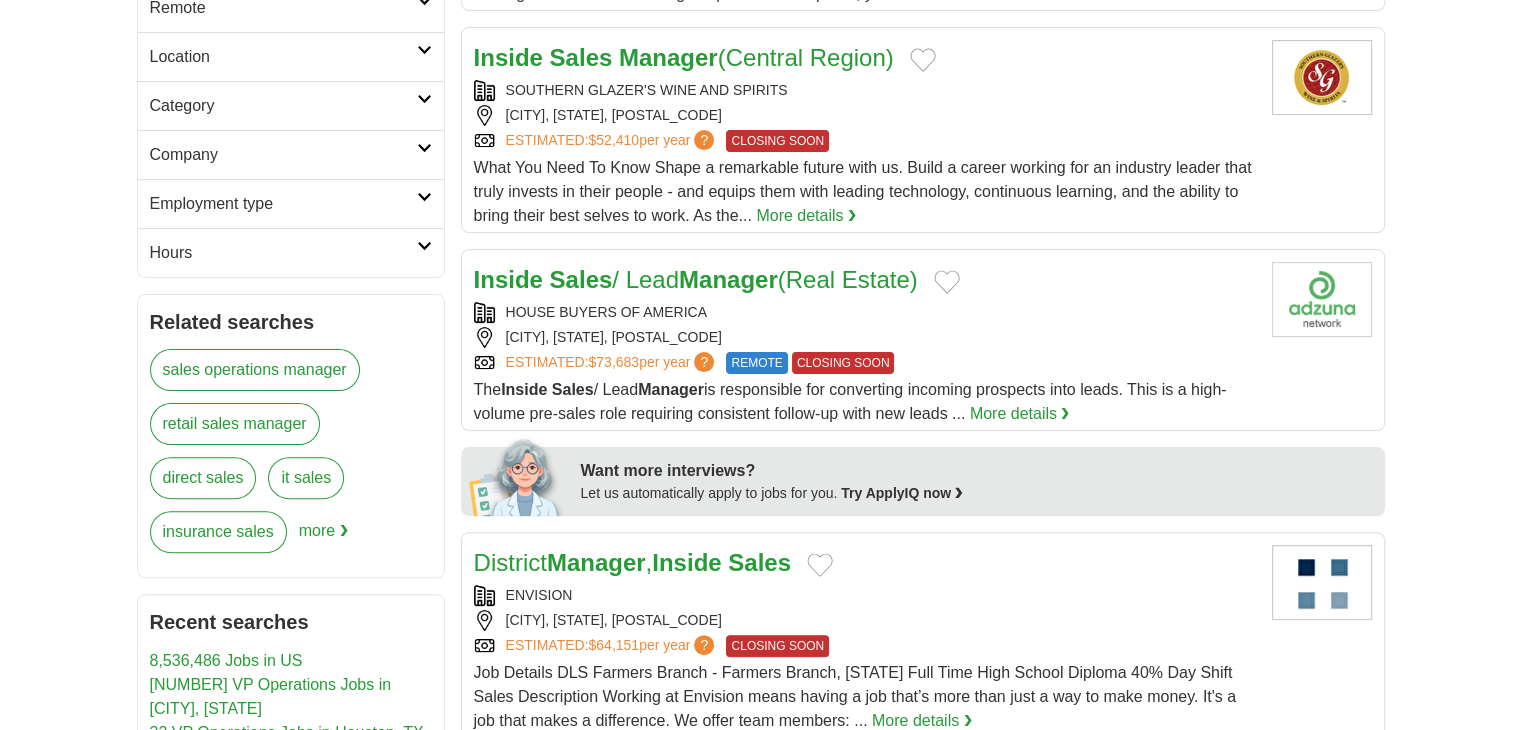 scroll, scrollTop: 0, scrollLeft: 0, axis: both 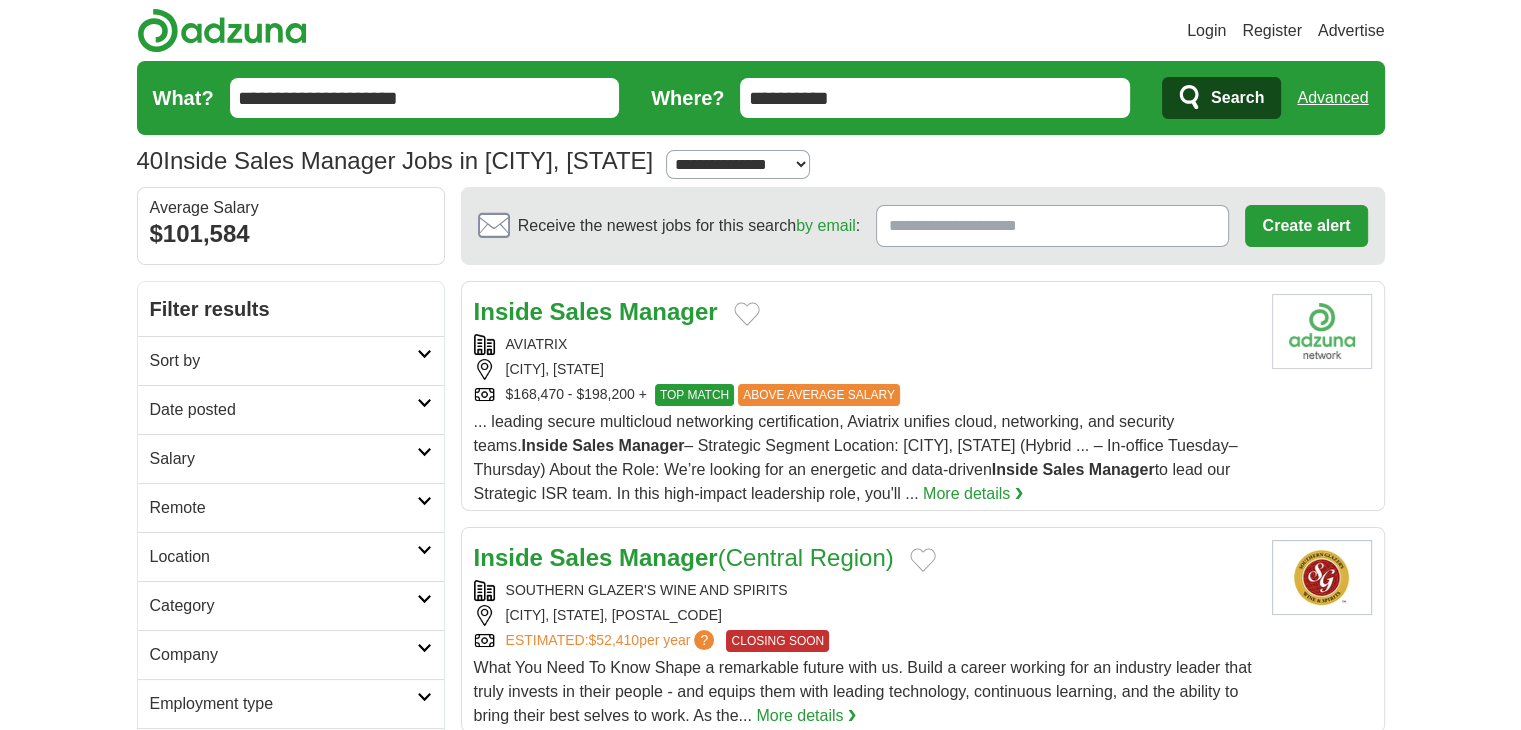 click on "Remote" at bounding box center (283, 508) 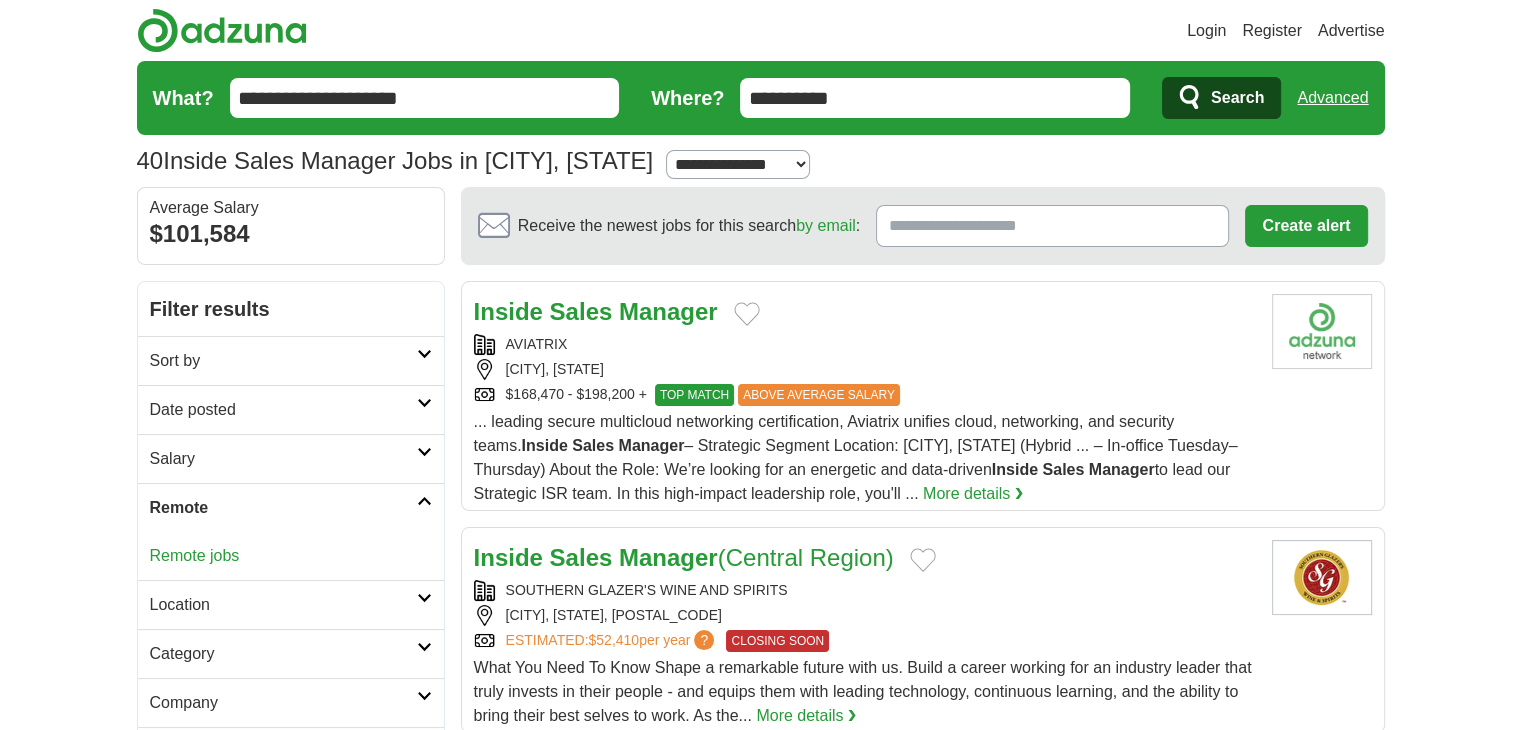 click on "Remote jobs" at bounding box center (195, 555) 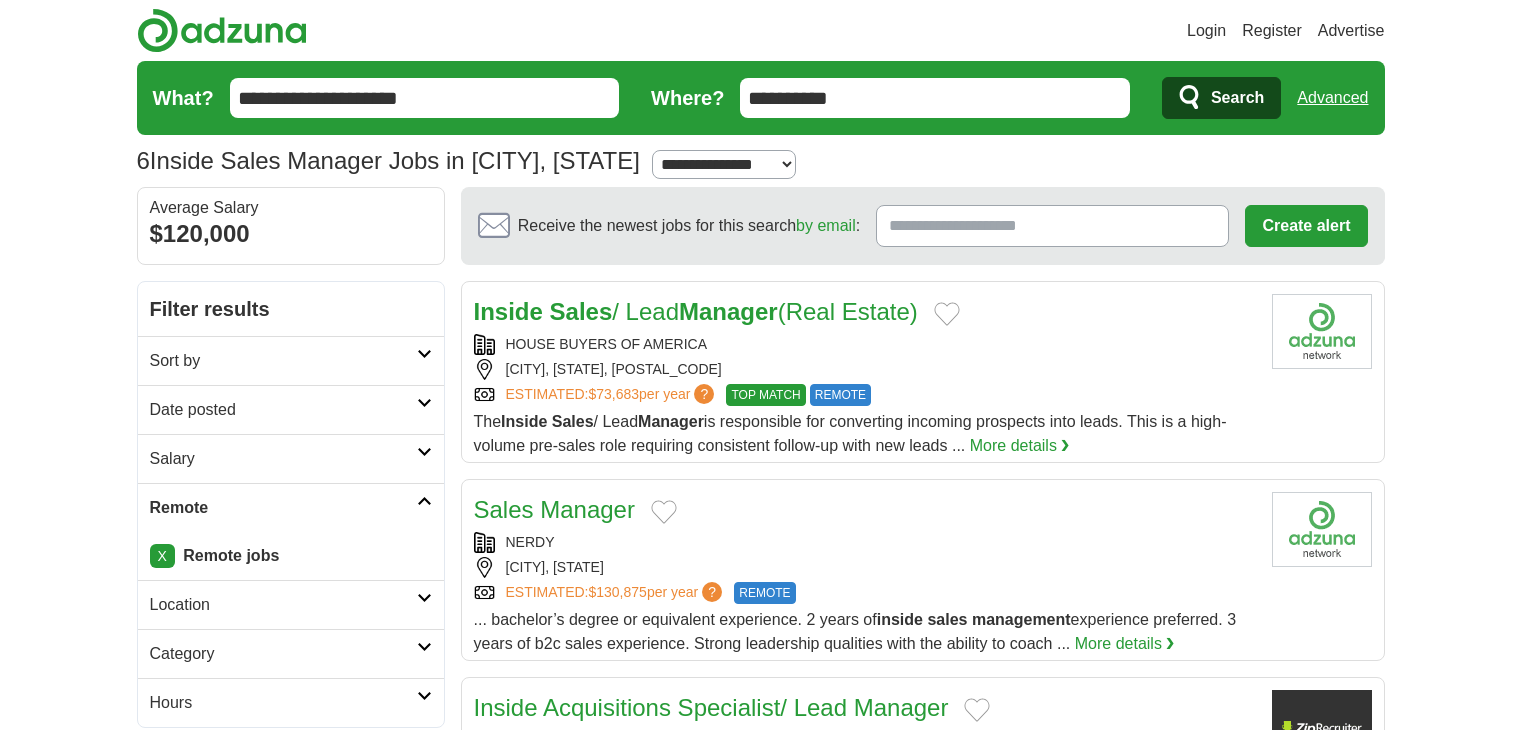scroll, scrollTop: 0, scrollLeft: 0, axis: both 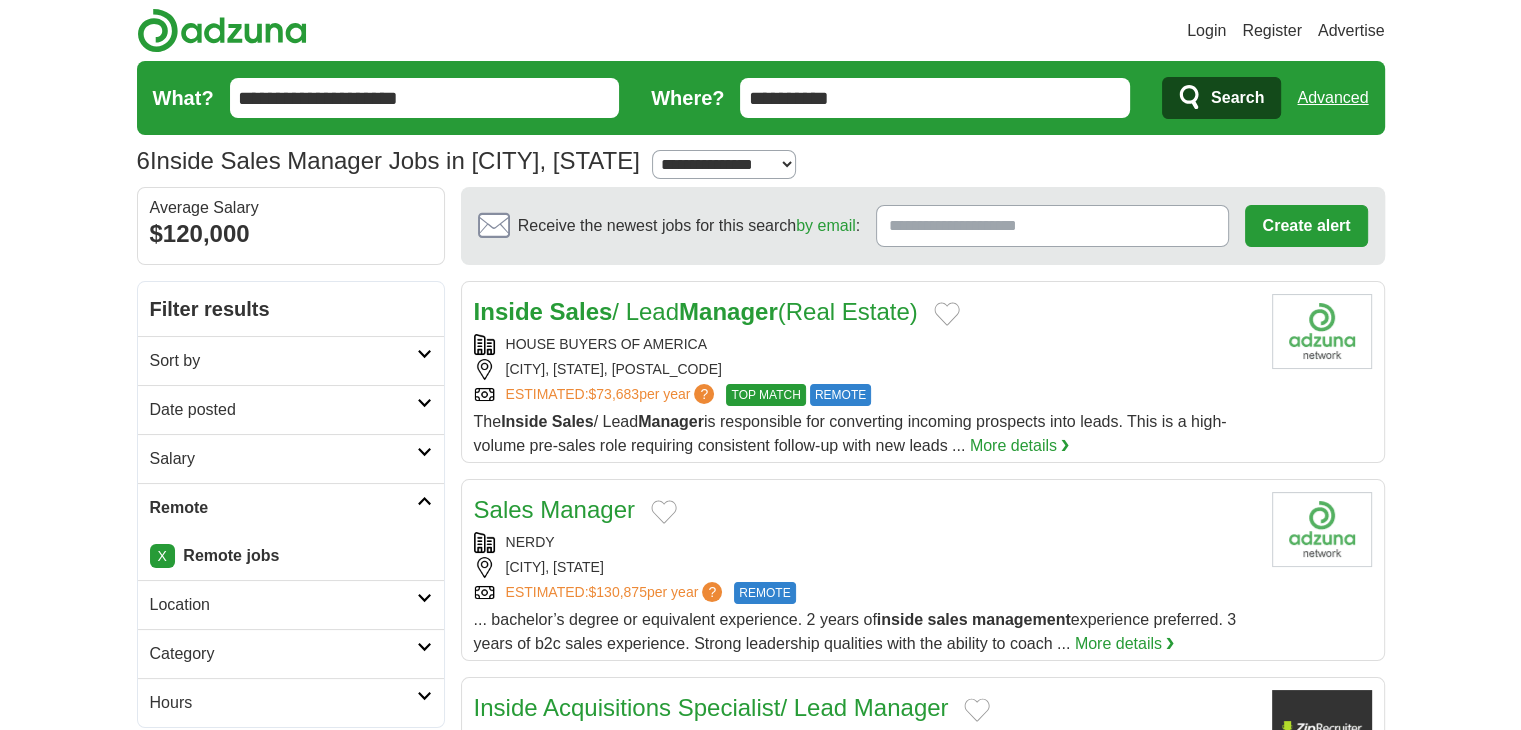 click on "X" at bounding box center [162, 556] 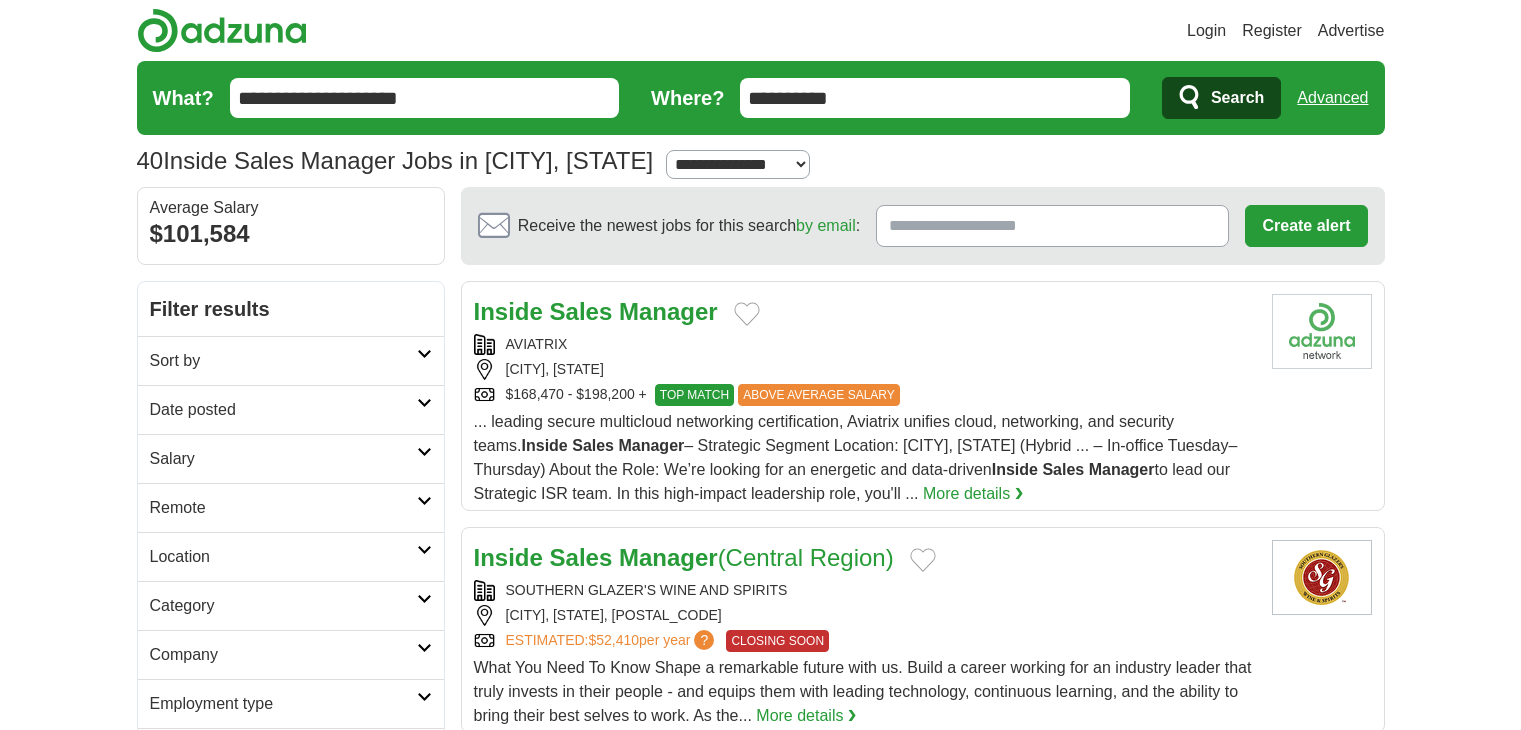 scroll, scrollTop: 0, scrollLeft: 0, axis: both 